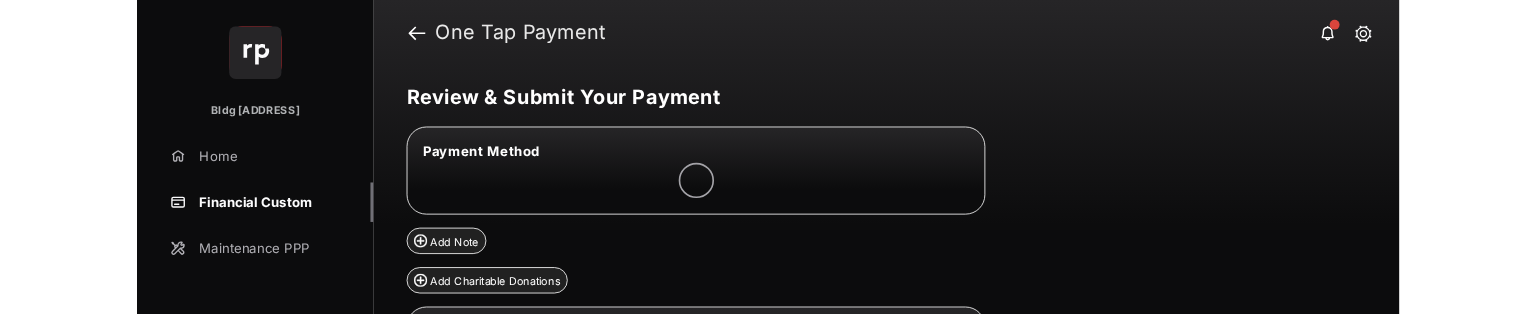 scroll, scrollTop: 0, scrollLeft: 0, axis: both 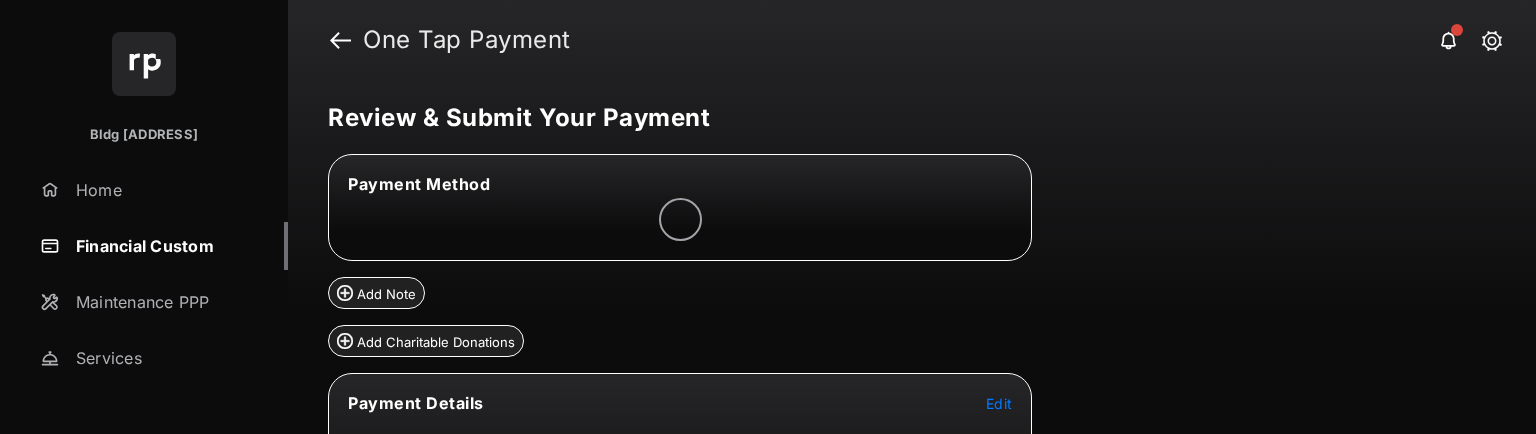 click on "Review & Submit Your Payment Payment Method Add Note Add Charitable Donations Payment Details Edit Other Amount $0.00 Grand Total $0.00 I agree to the fees listed and have read and accept the   Payment Terms & Conditions Submit Payment" at bounding box center [912, 257] 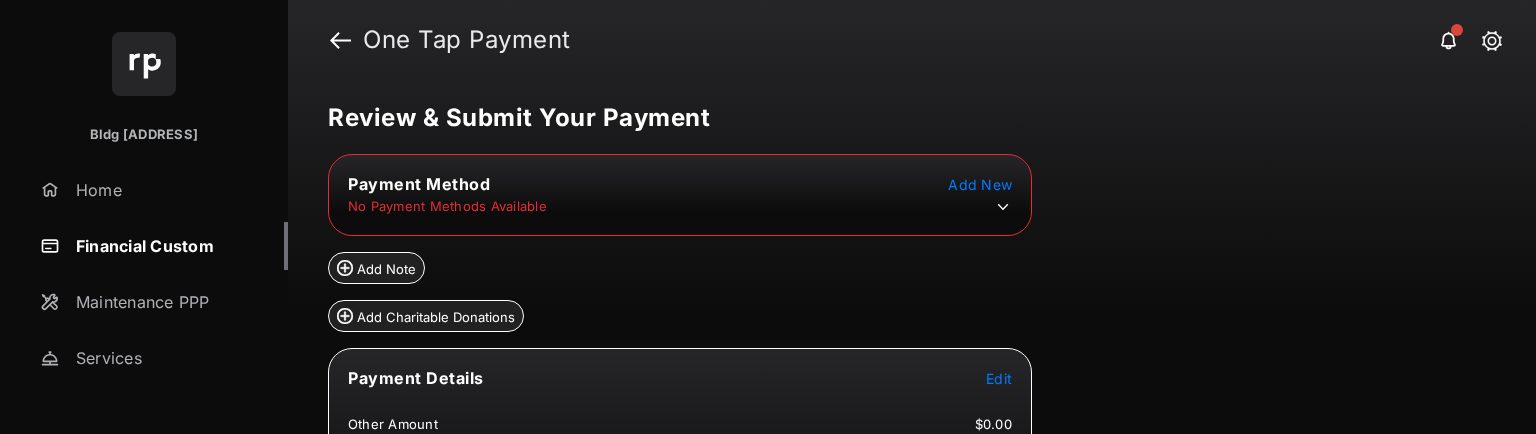click at bounding box center (998, 207) 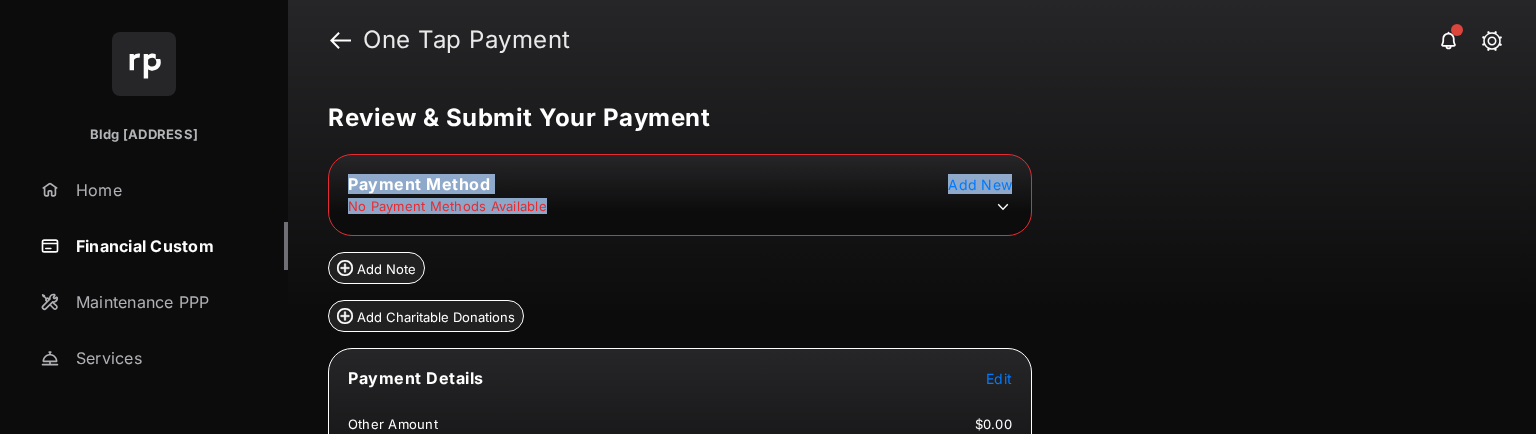 click 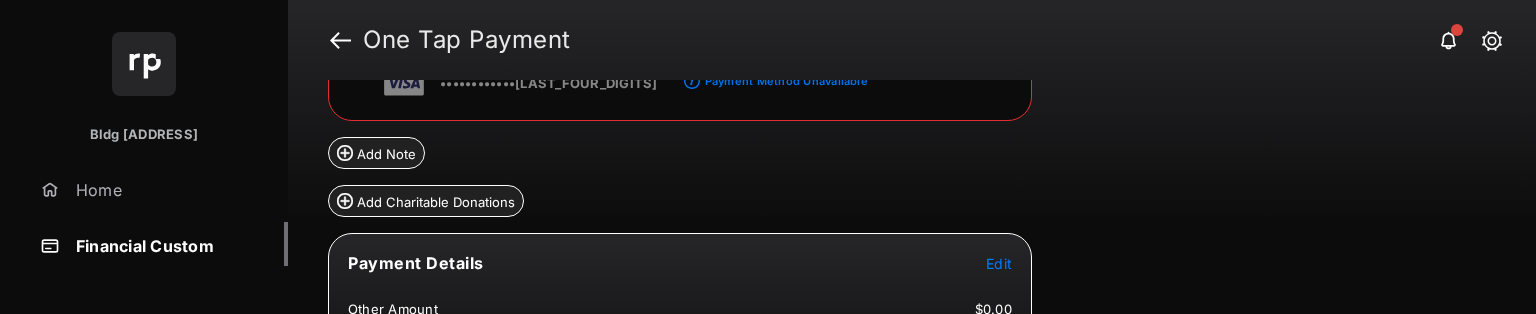 scroll, scrollTop: 200, scrollLeft: 0, axis: vertical 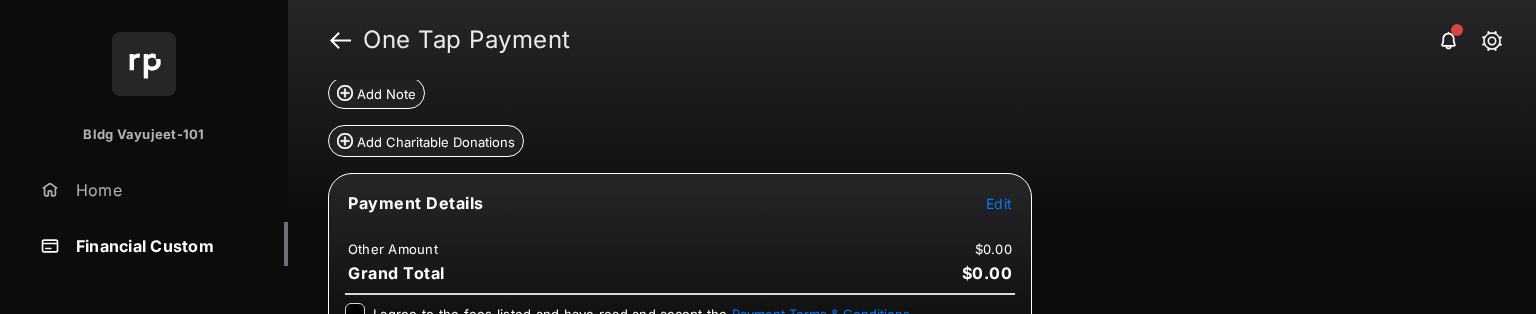 click on "Edit" at bounding box center (999, 203) 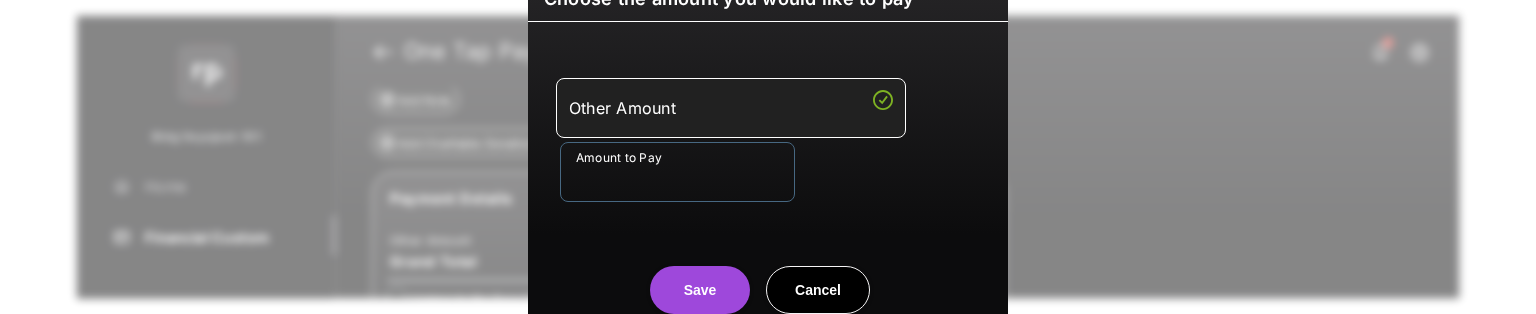 click on "Amount to Pay" at bounding box center [677, 172] 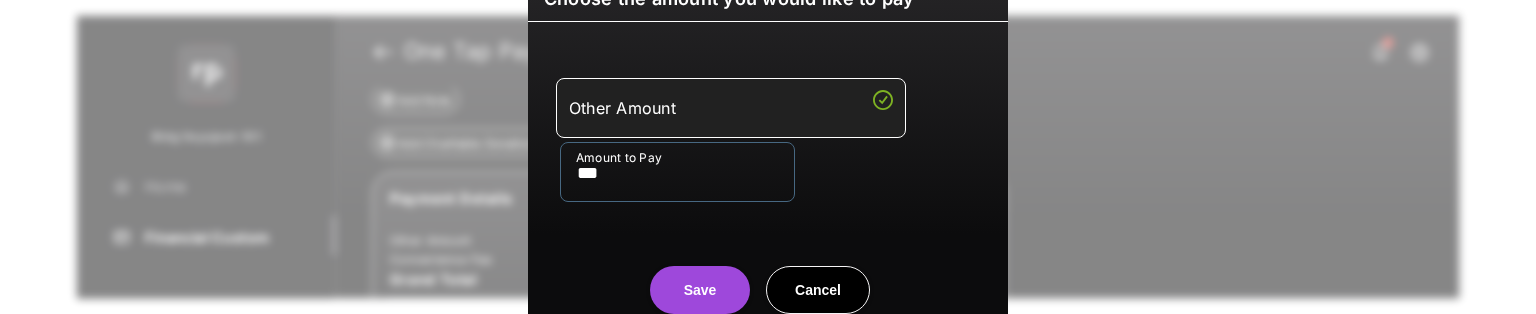 type on "***" 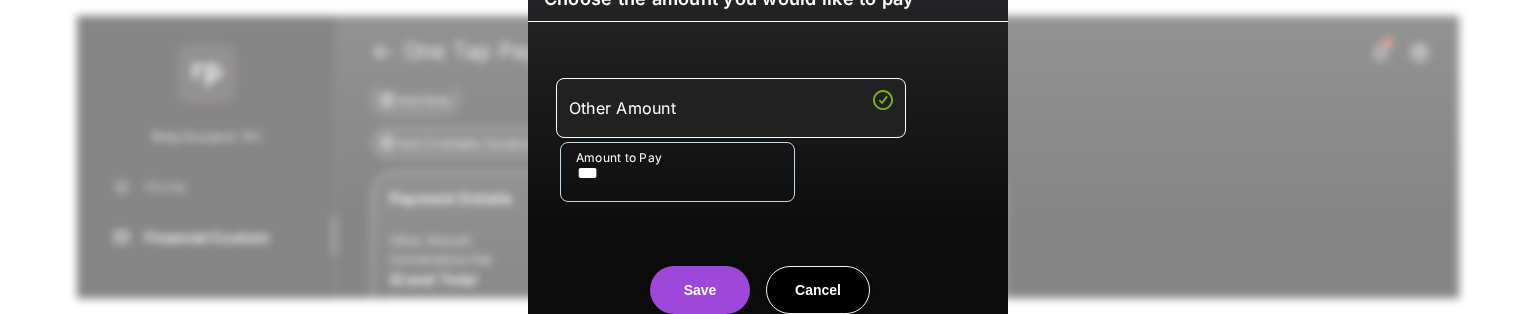 click on "Save Cancel" at bounding box center (768, 270) 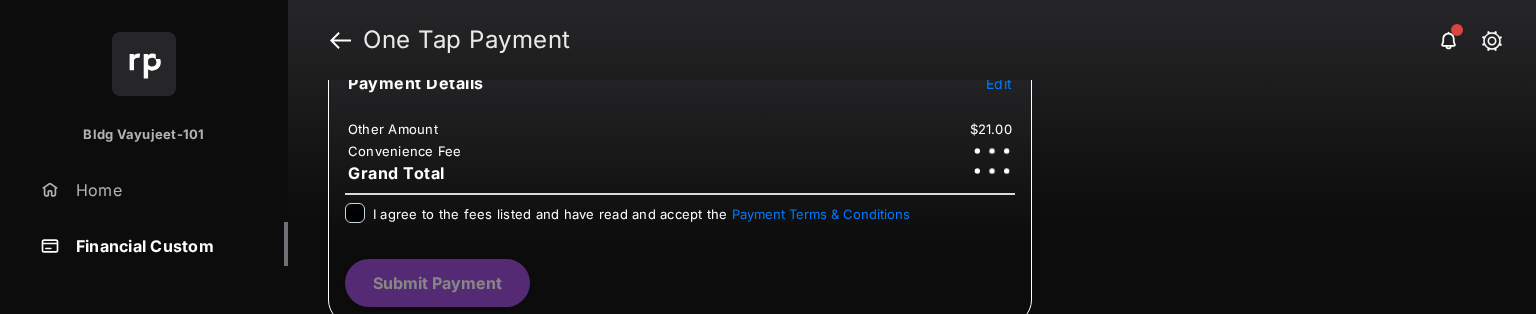 scroll, scrollTop: 325, scrollLeft: 0, axis: vertical 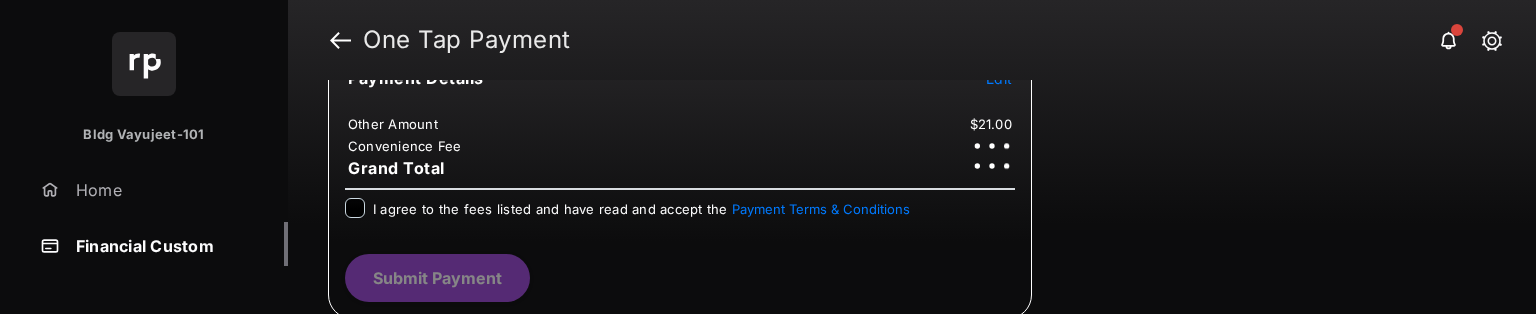click on "I agree to the fees listed and have read and accept the   Payment Terms & Conditions" at bounding box center [641, 209] 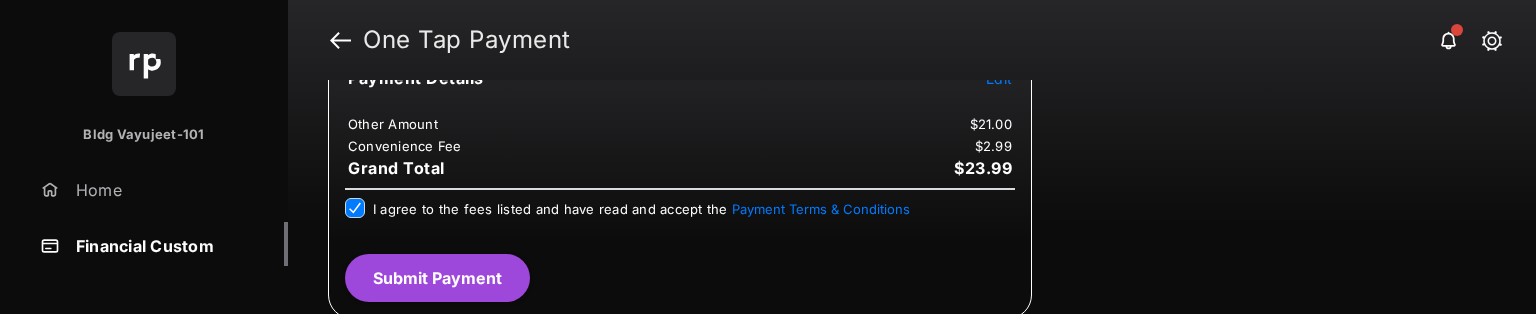 click on "Submit Payment" at bounding box center [437, 278] 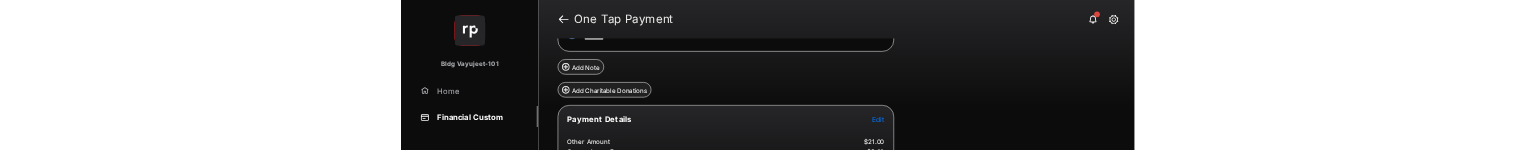 scroll, scrollTop: 386, scrollLeft: 0, axis: vertical 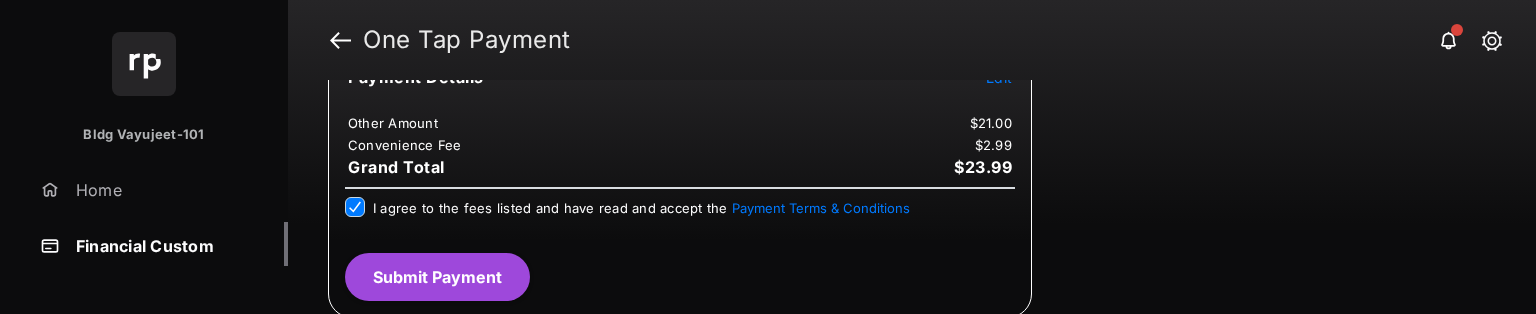 click on "Submit Payment" at bounding box center [437, 277] 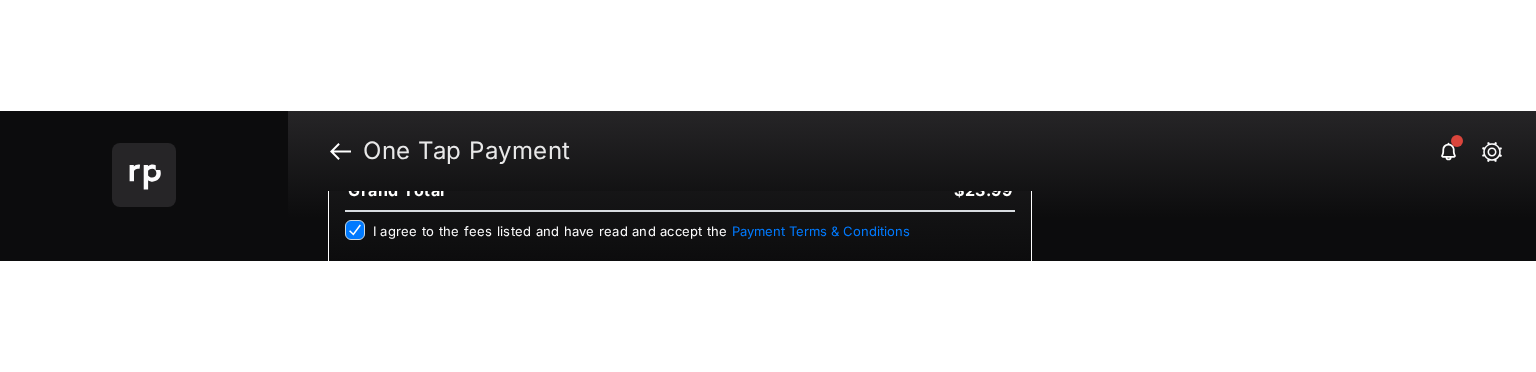 scroll, scrollTop: 551, scrollLeft: 0, axis: vertical 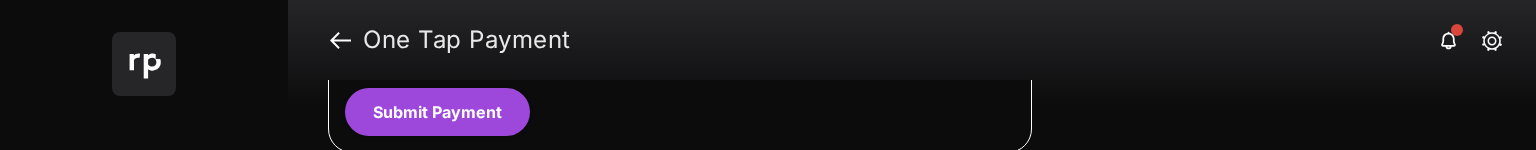 click on "Submit Payment" at bounding box center [437, 112] 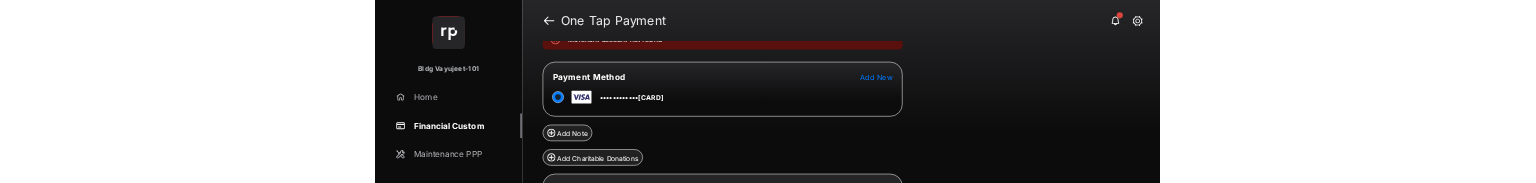 scroll, scrollTop: 343, scrollLeft: 0, axis: vertical 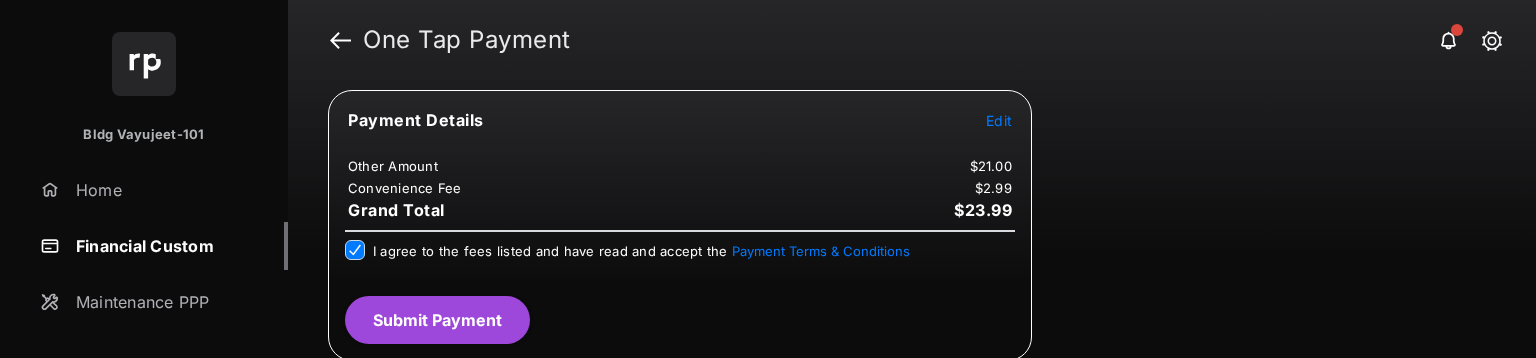 click on "Submit Payment" at bounding box center (437, 320) 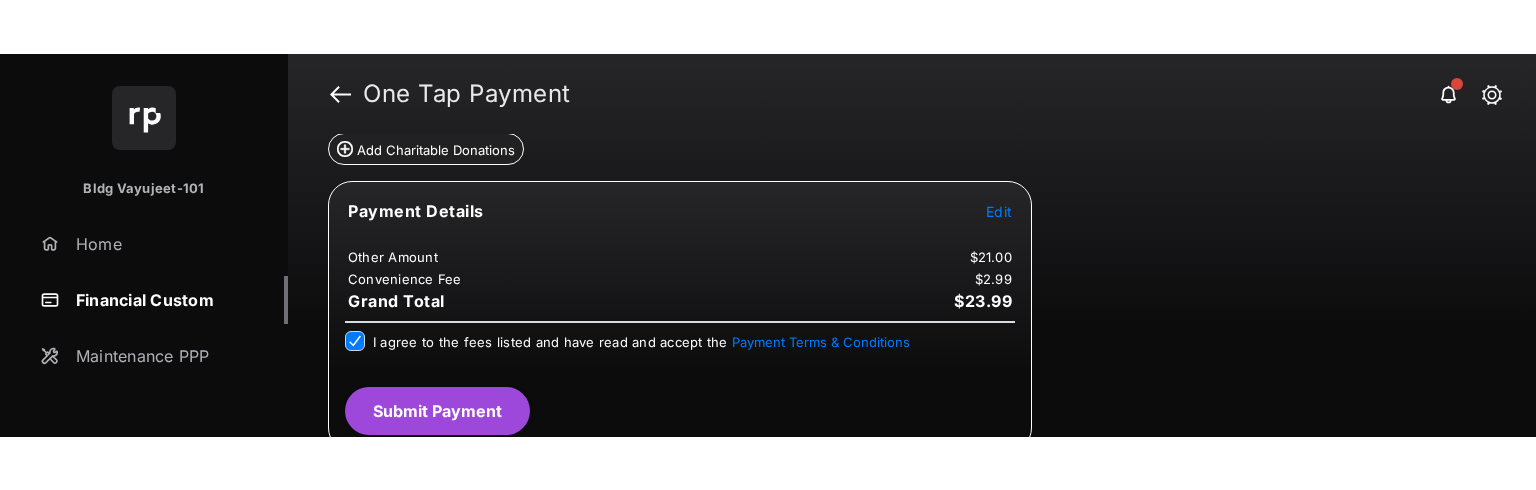 scroll, scrollTop: 317, scrollLeft: 0, axis: vertical 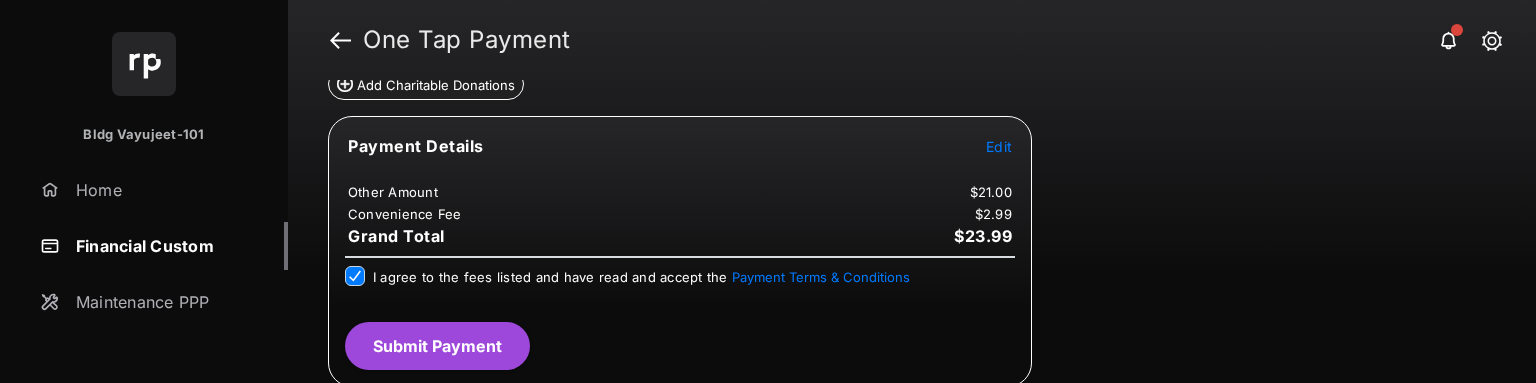 click on "Submit Payment" at bounding box center [437, 346] 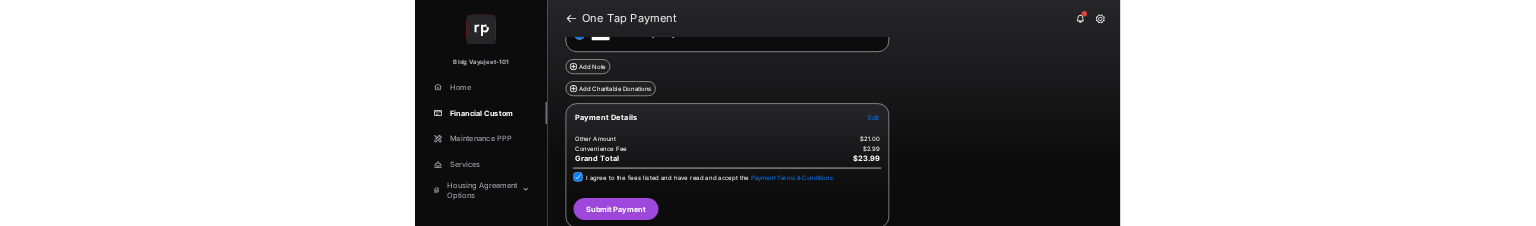 scroll, scrollTop: 317, scrollLeft: 0, axis: vertical 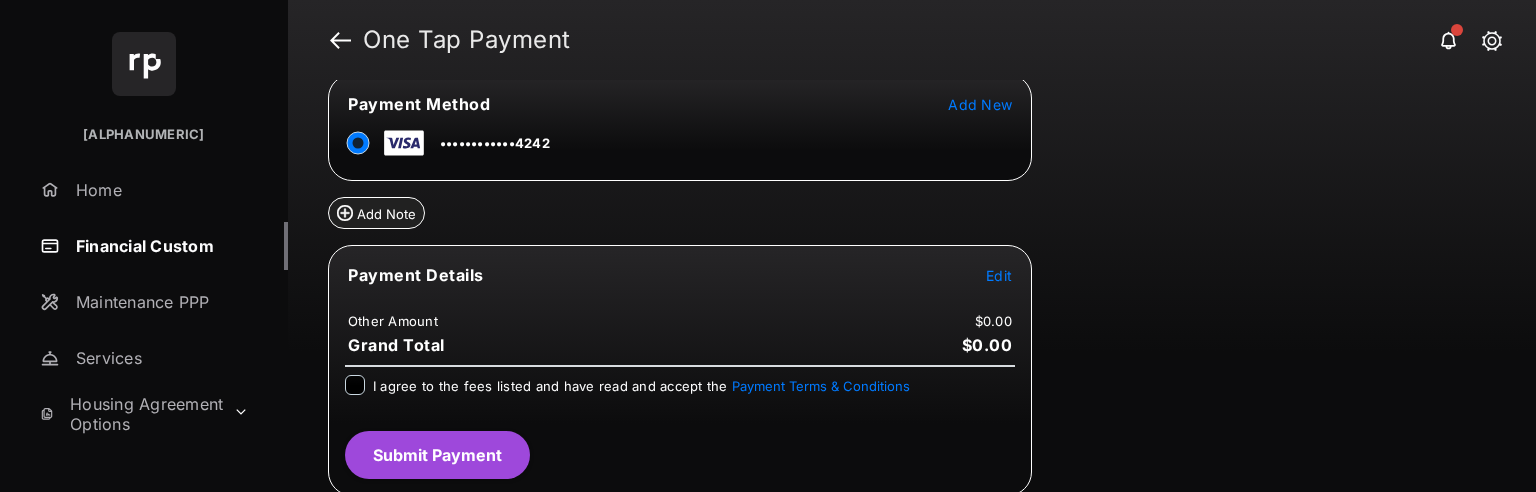 click on "Edit" at bounding box center [999, 275] 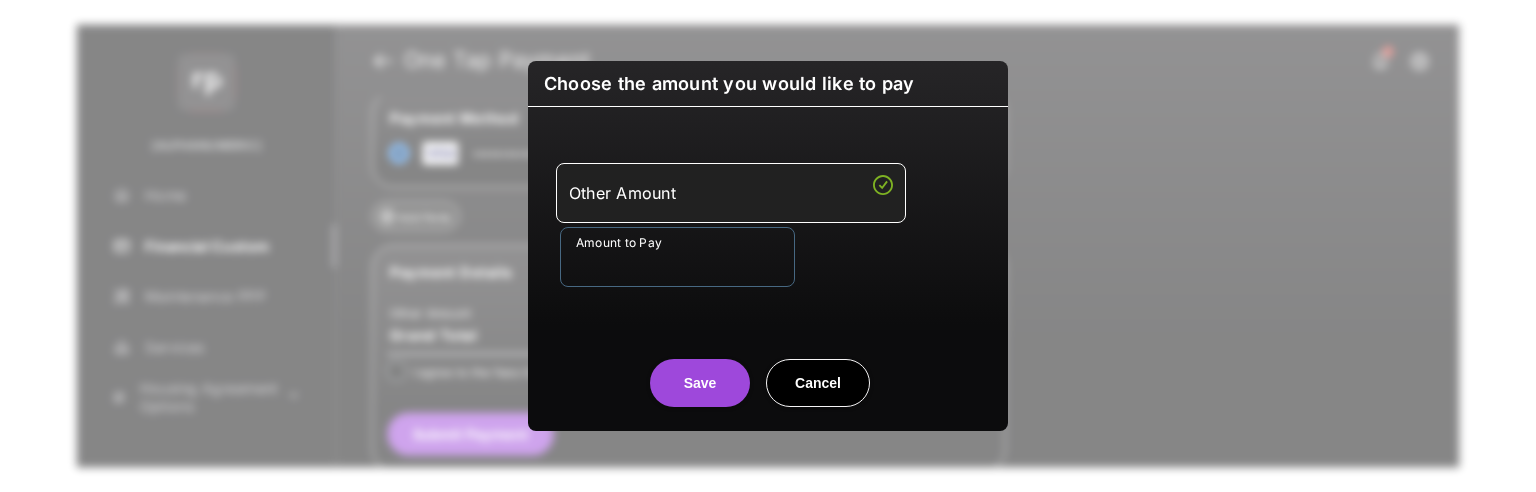click on "Amount to Pay" at bounding box center [677, 257] 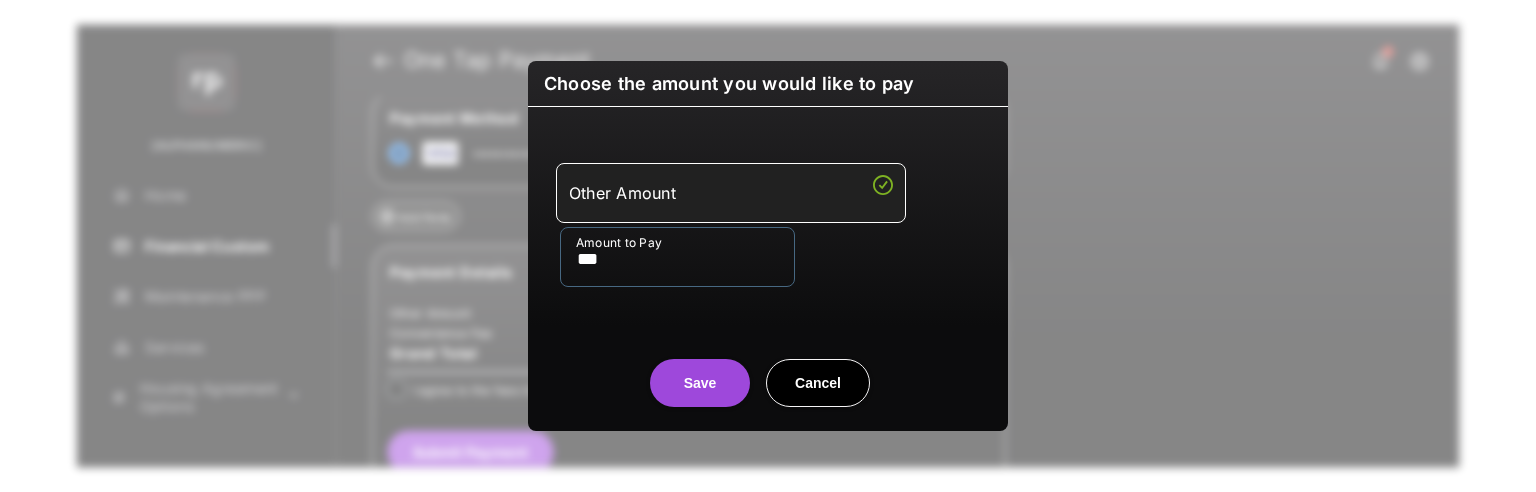 type on "***" 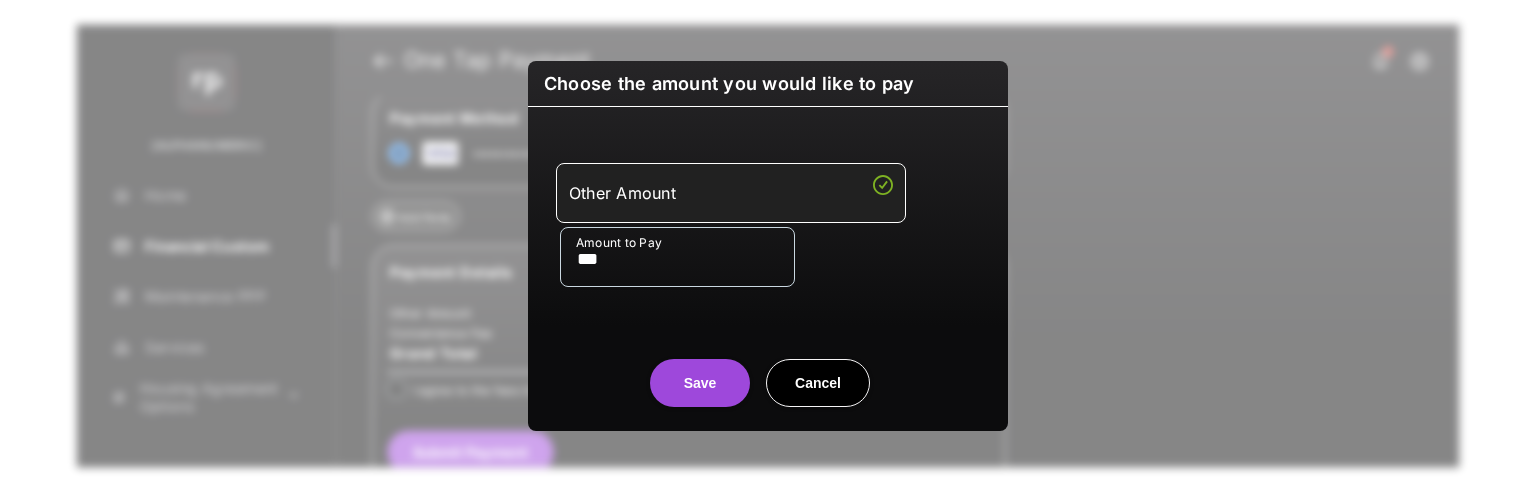click on "Save Cancel" at bounding box center [768, 363] 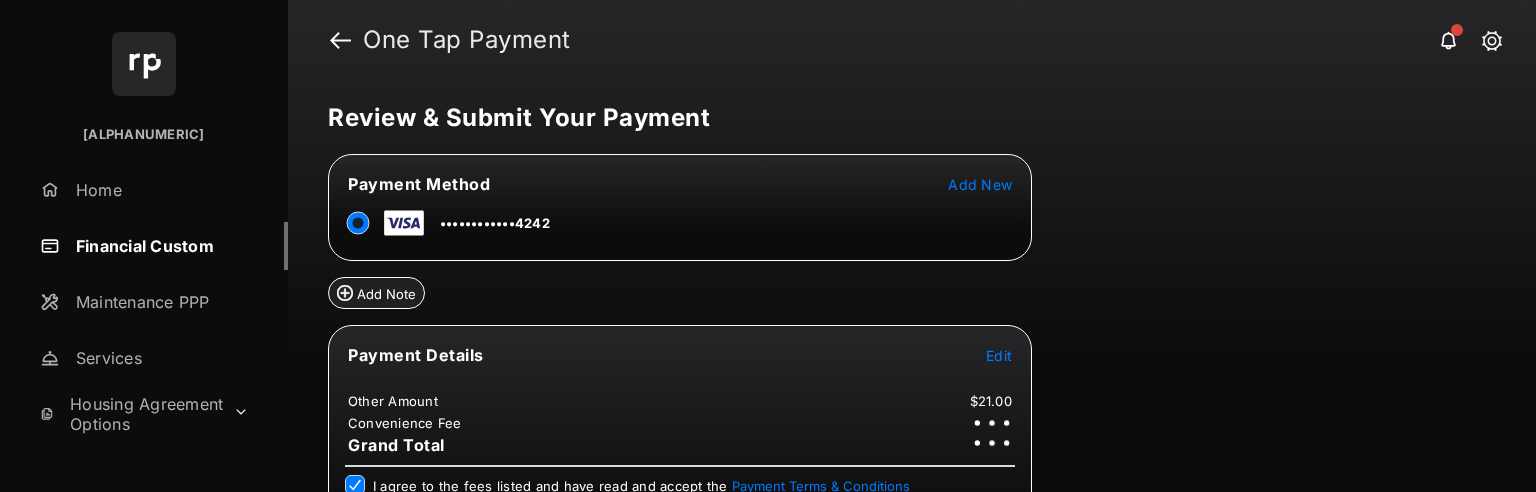 scroll, scrollTop: 100, scrollLeft: 0, axis: vertical 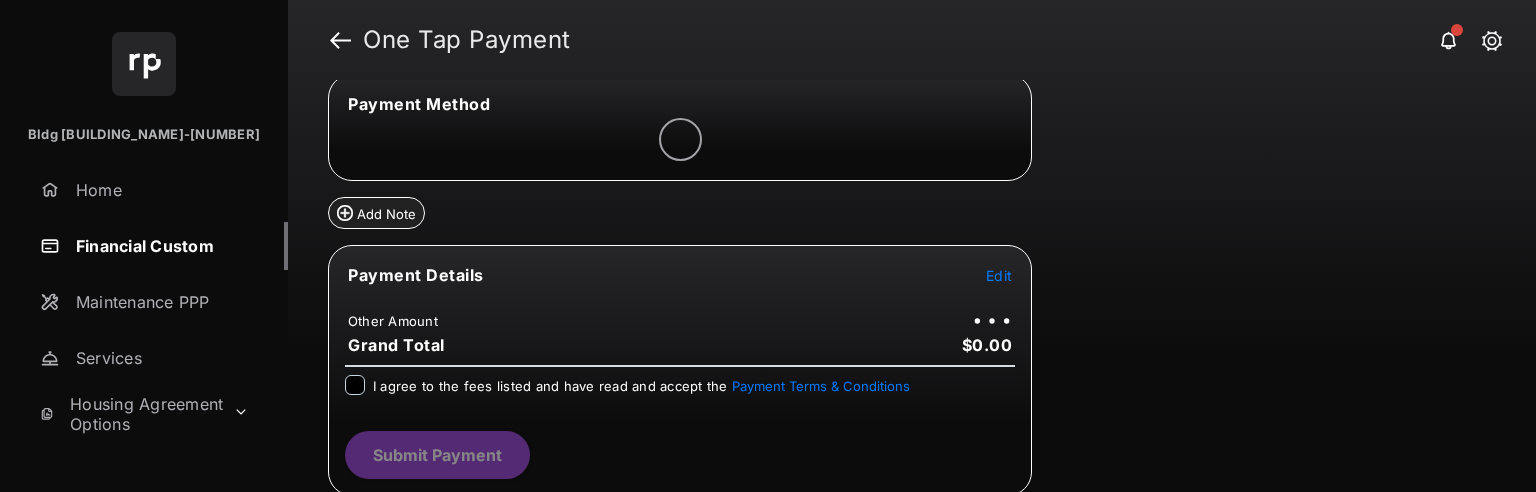 click on "Edit" at bounding box center [999, 275] 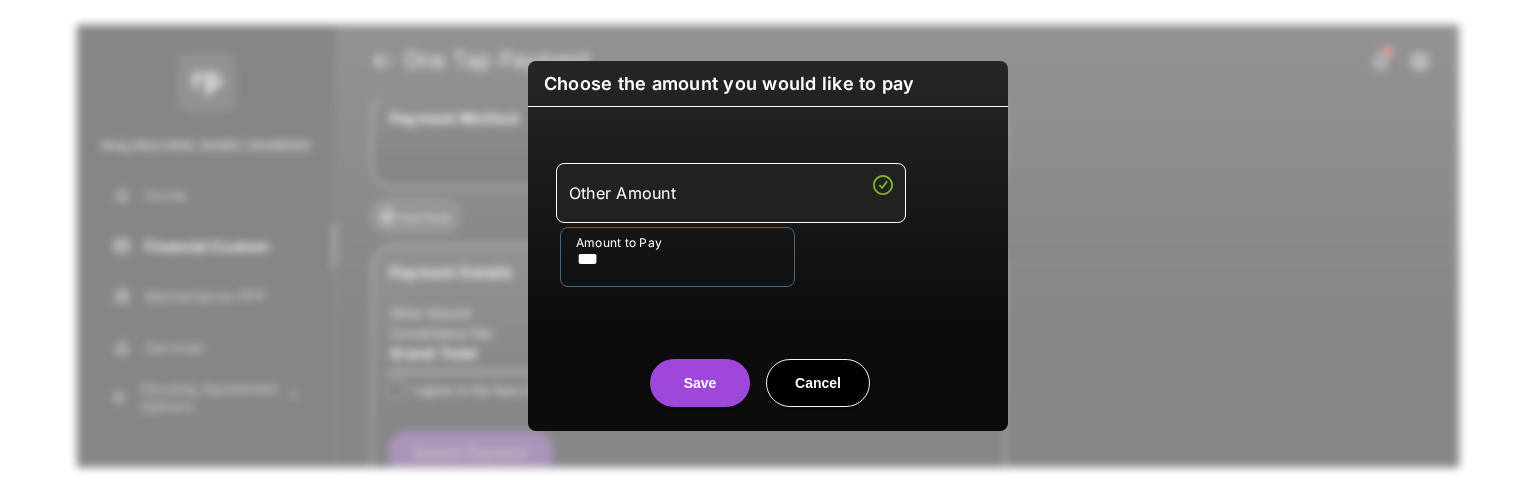 type on "***" 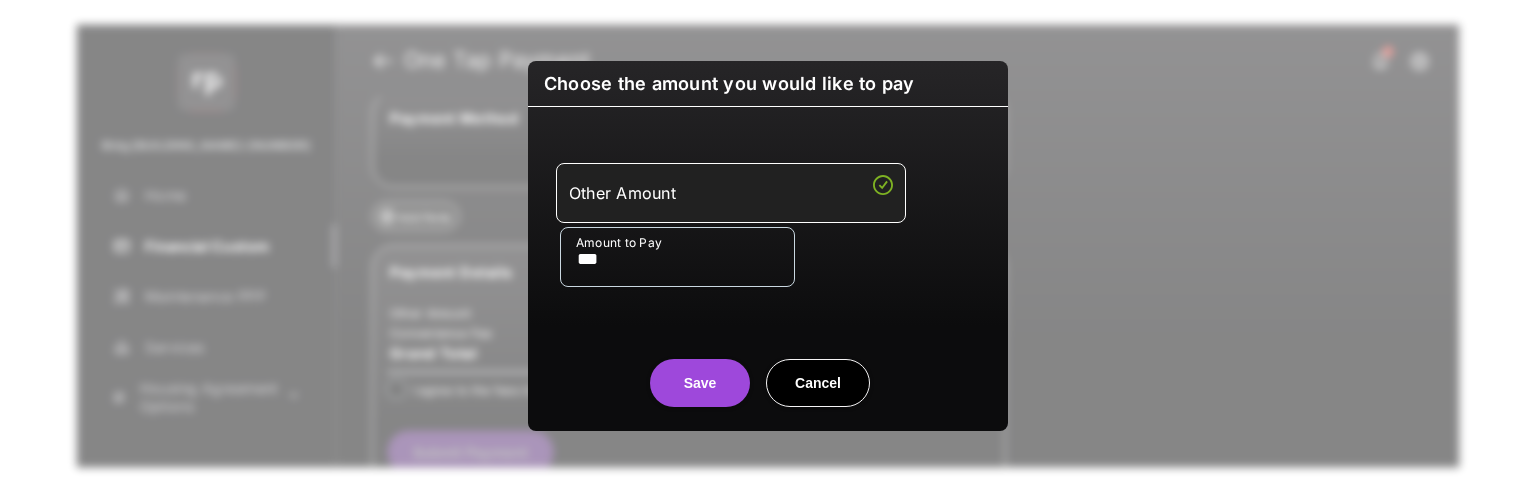 drag, startPoint x: 530, startPoint y: 336, endPoint x: 548, endPoint y: 352, distance: 24.083189 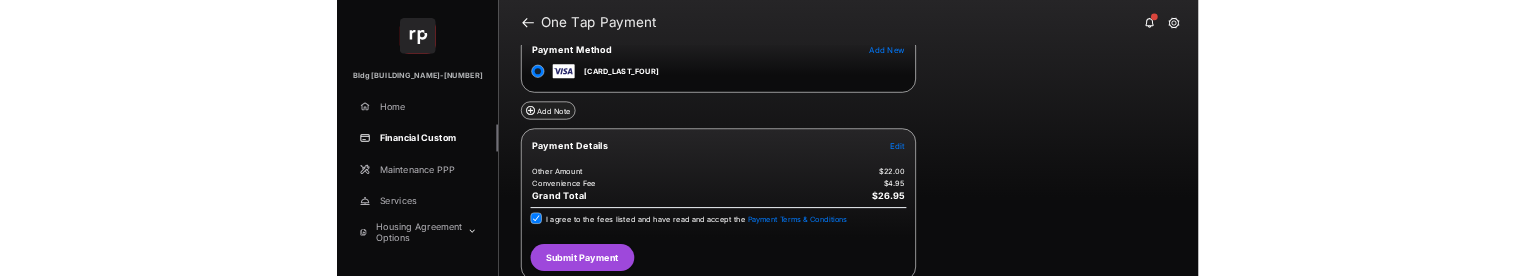 scroll, scrollTop: 100, scrollLeft: 0, axis: vertical 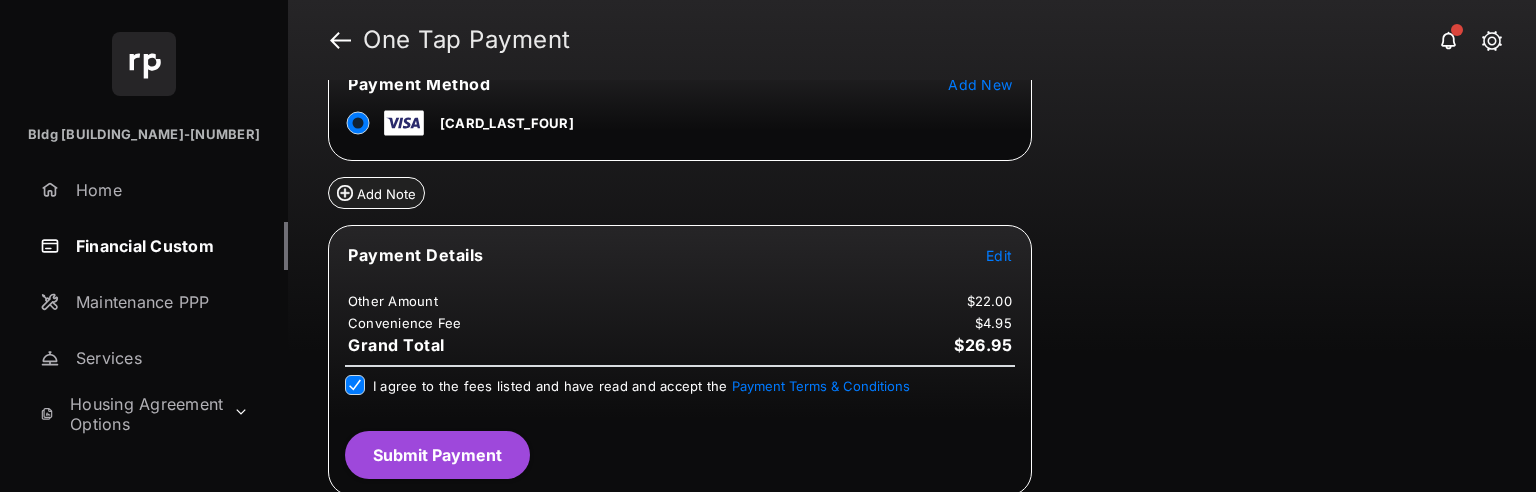 click on "Submit Payment" at bounding box center (437, 455) 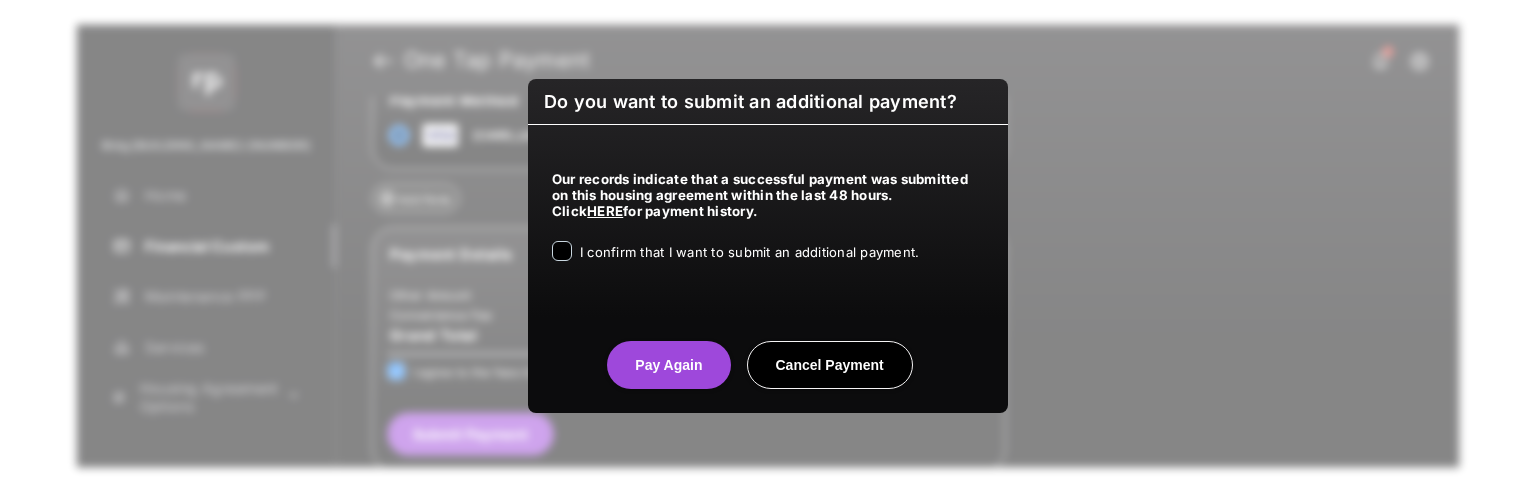 click on "I confirm that I want to submit an additional payment." at bounding box center (749, 253) 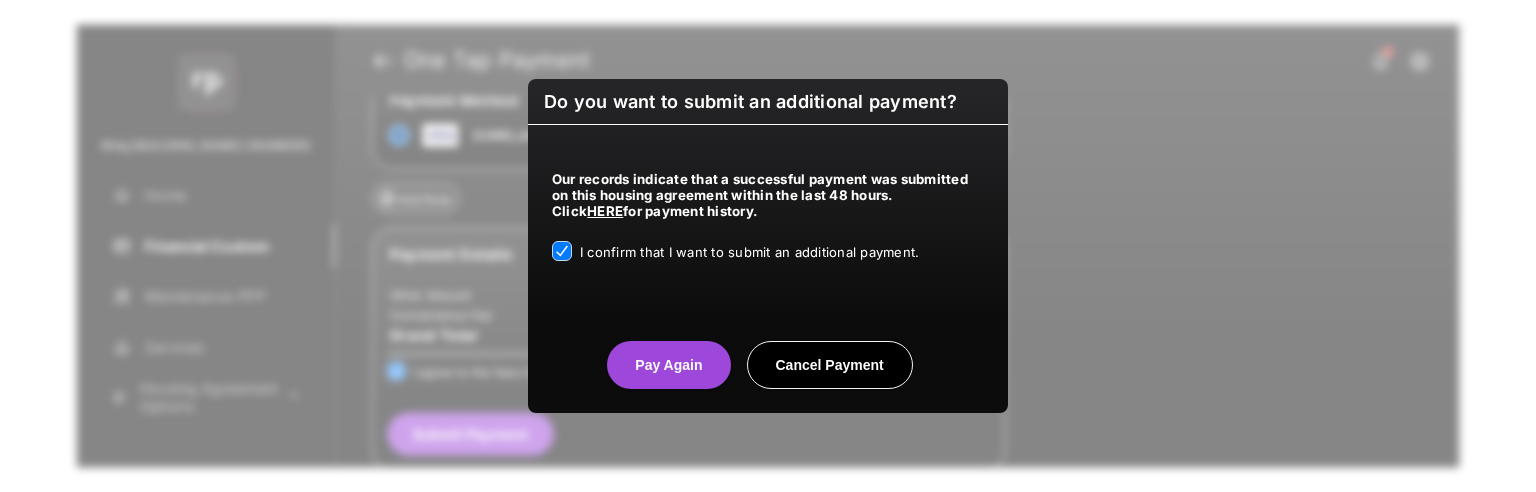 click on "Pay Again" at bounding box center [668, 365] 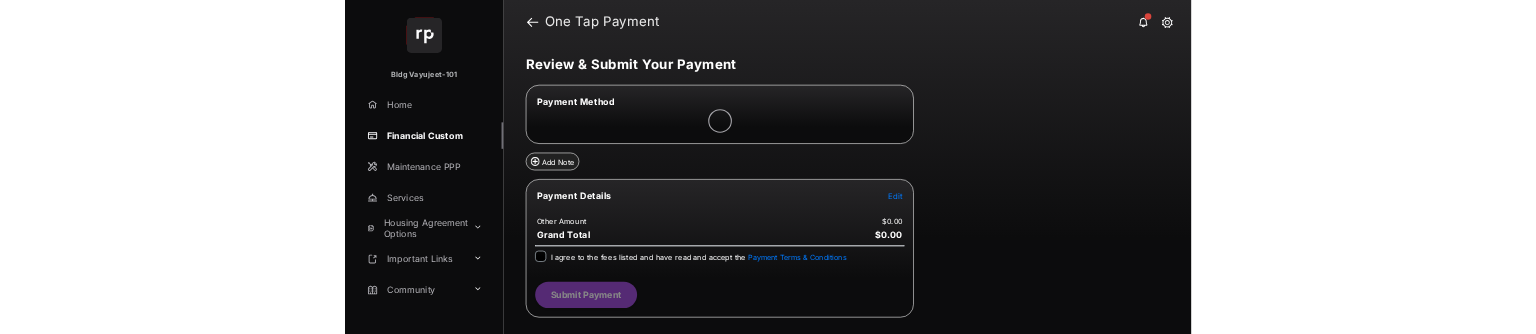 scroll, scrollTop: 0, scrollLeft: 0, axis: both 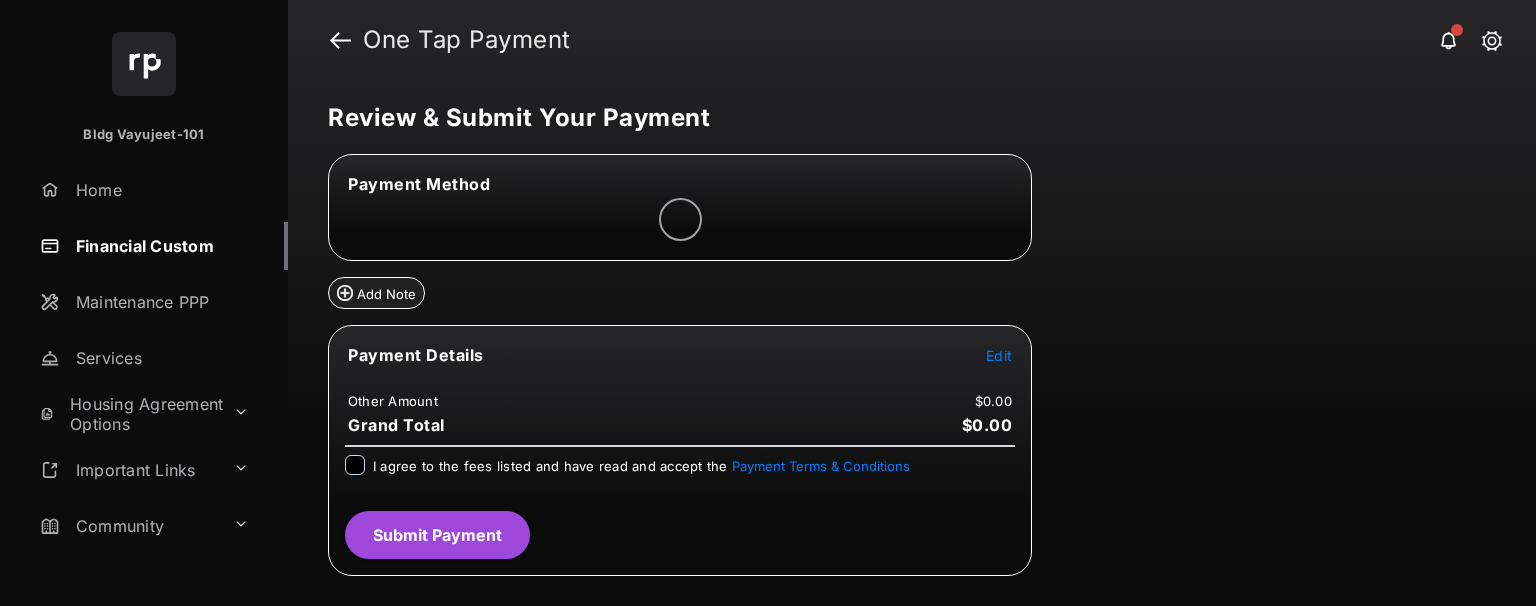 click on "Edit" at bounding box center [999, 355] 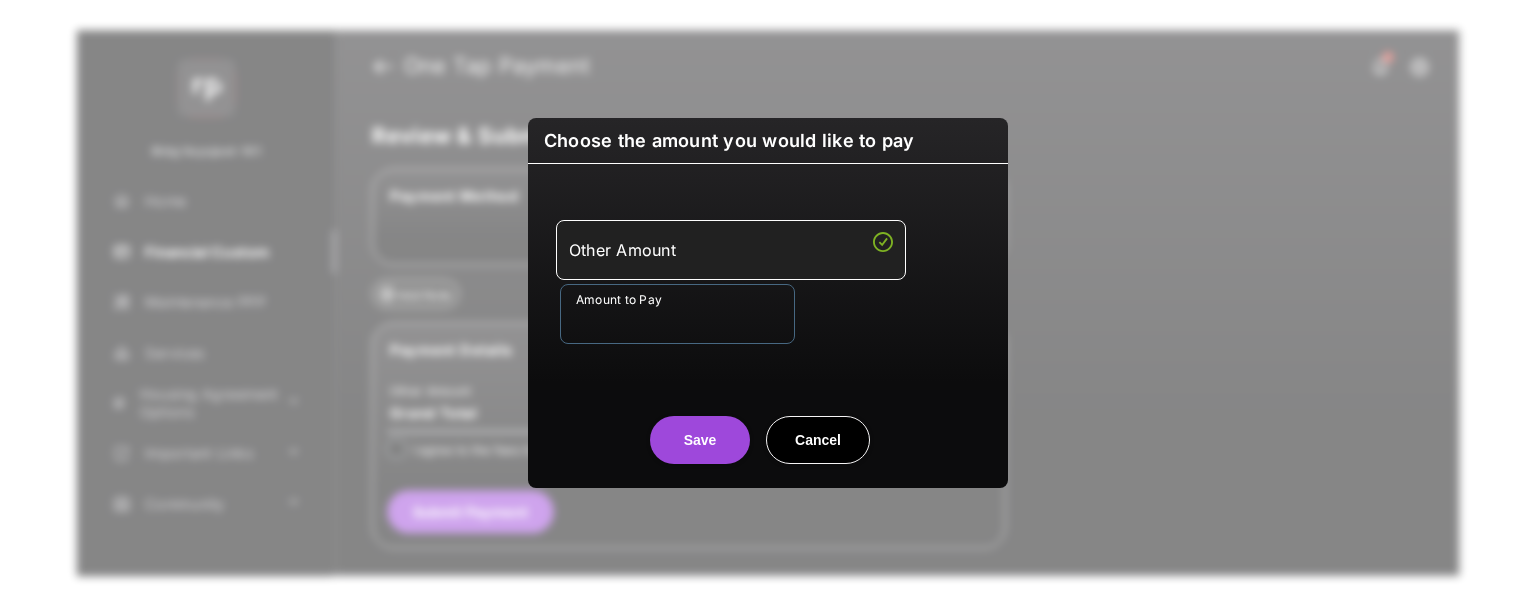 click on "Amount to Pay" at bounding box center (677, 314) 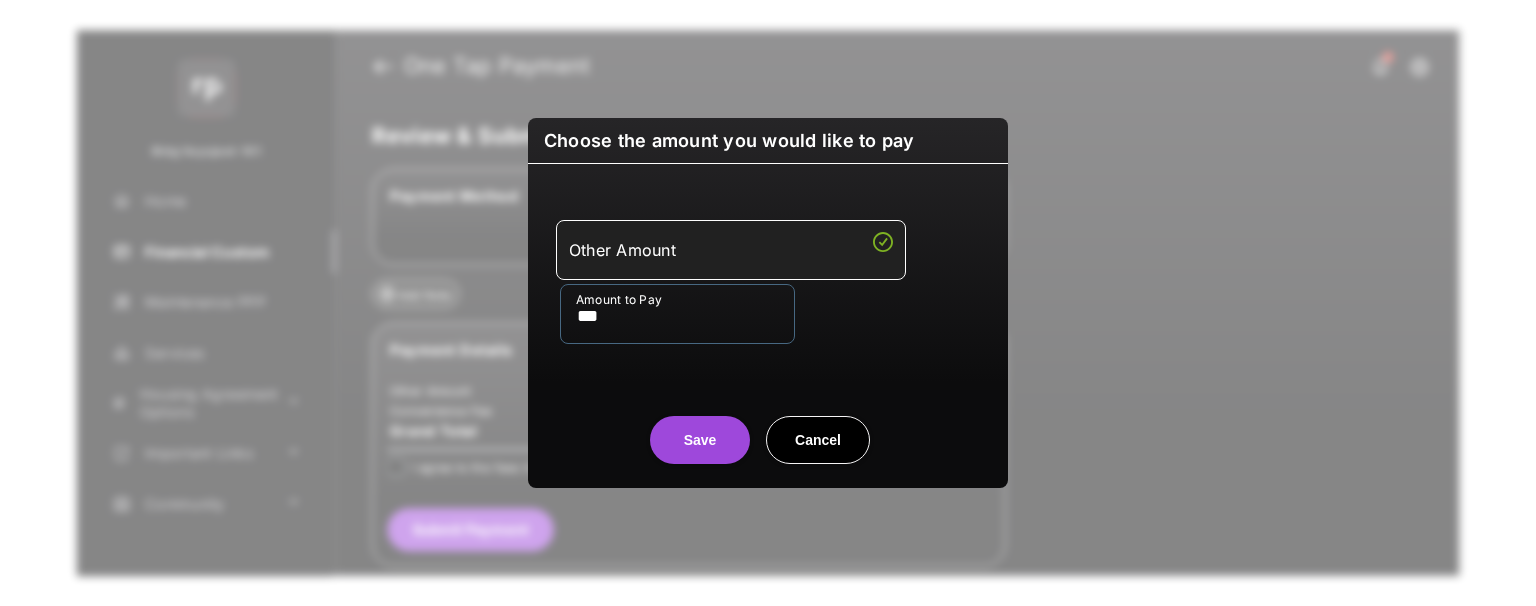 type on "***" 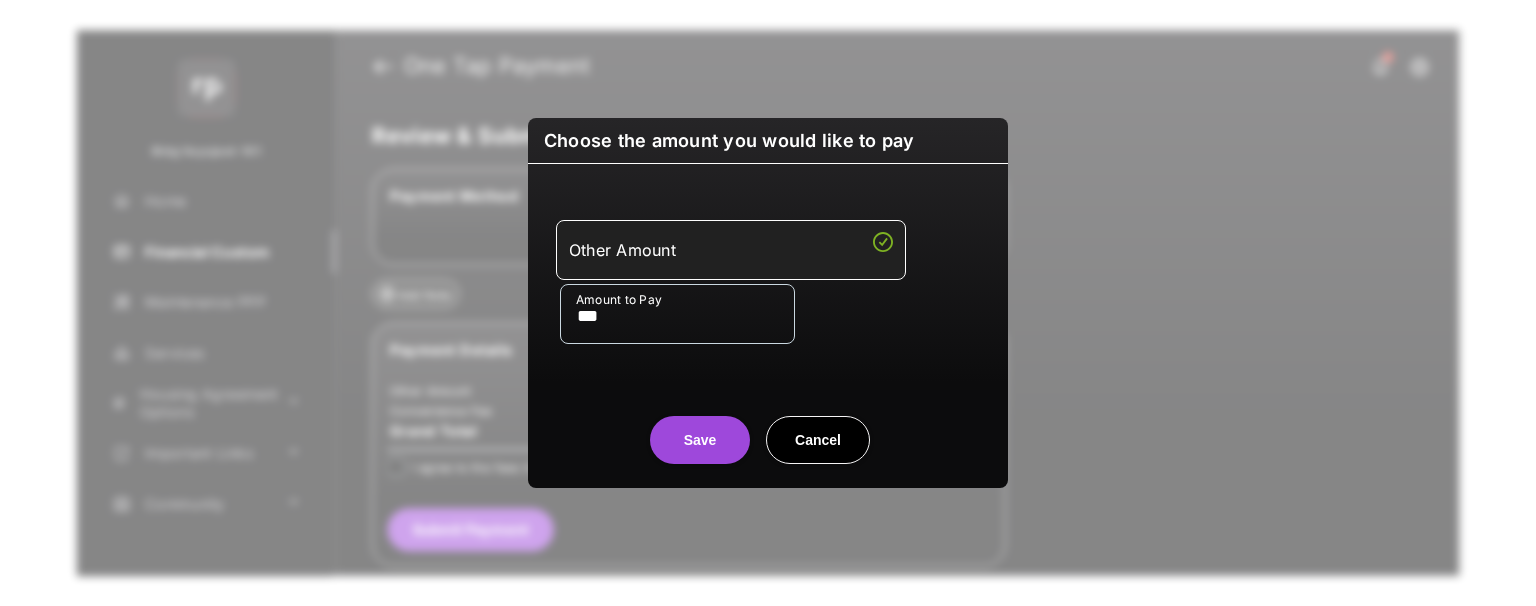 click on "Save Cancel" at bounding box center [768, 432] 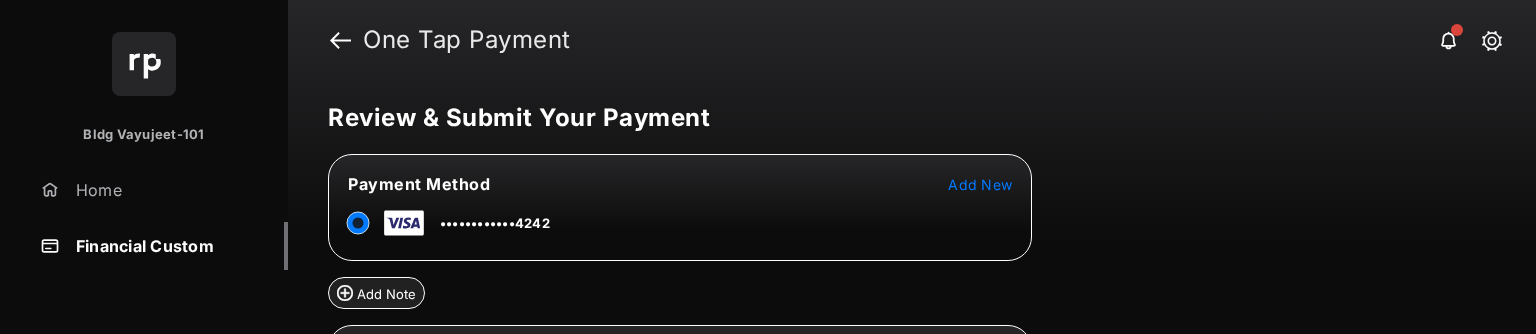 scroll, scrollTop: 257, scrollLeft: 0, axis: vertical 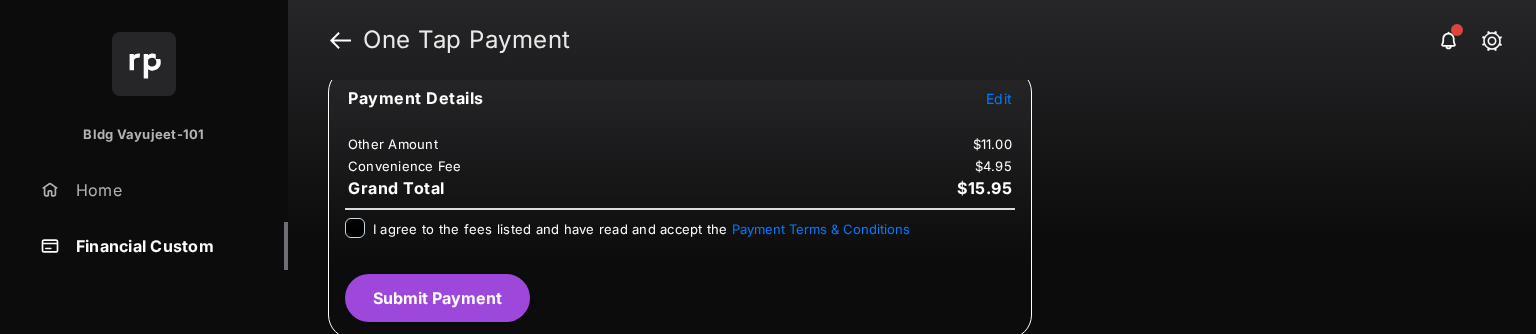 click on "I agree to the fees listed and have read and accept the   Payment Terms & Conditions" at bounding box center [641, 230] 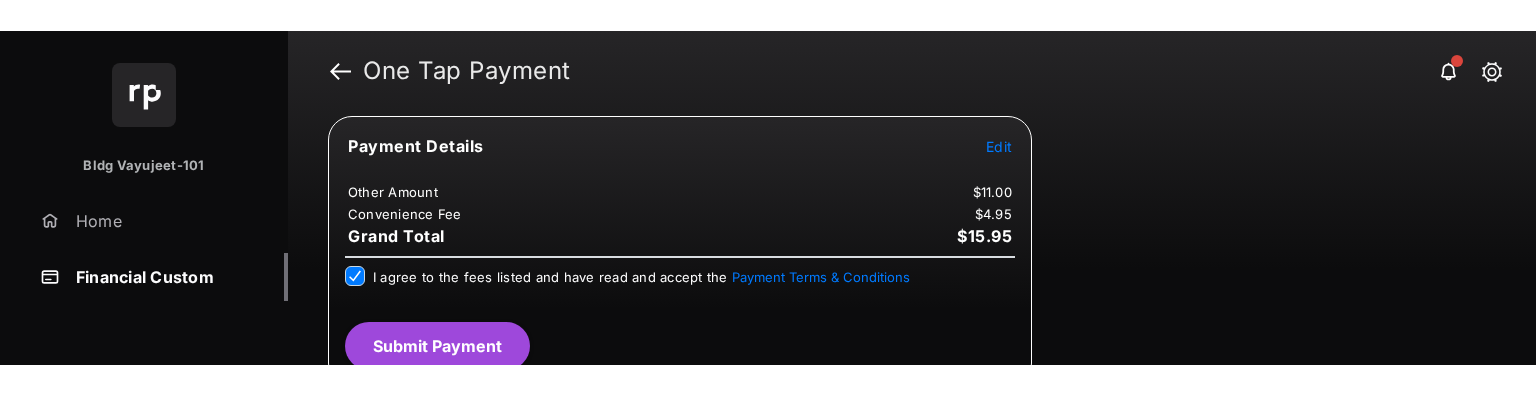 scroll, scrollTop: 257, scrollLeft: 0, axis: vertical 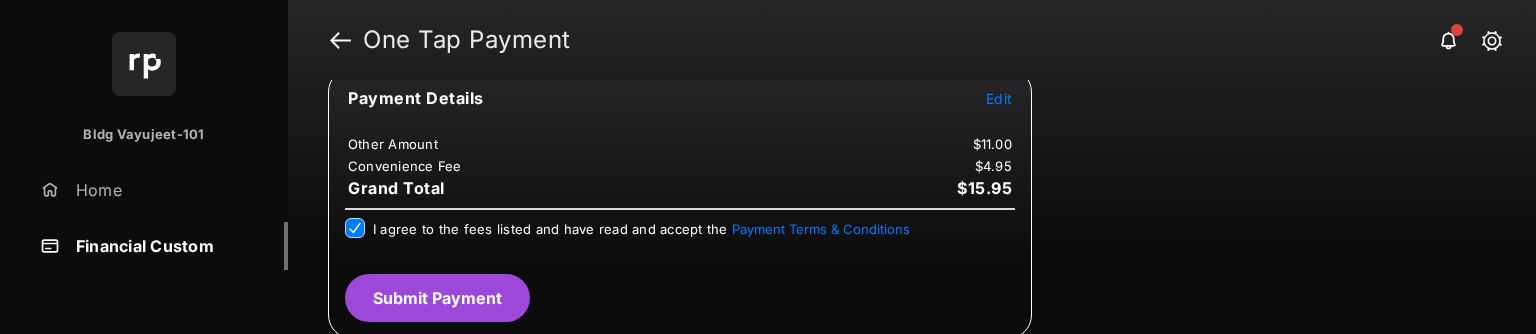 click on "Submit Payment" at bounding box center [437, 298] 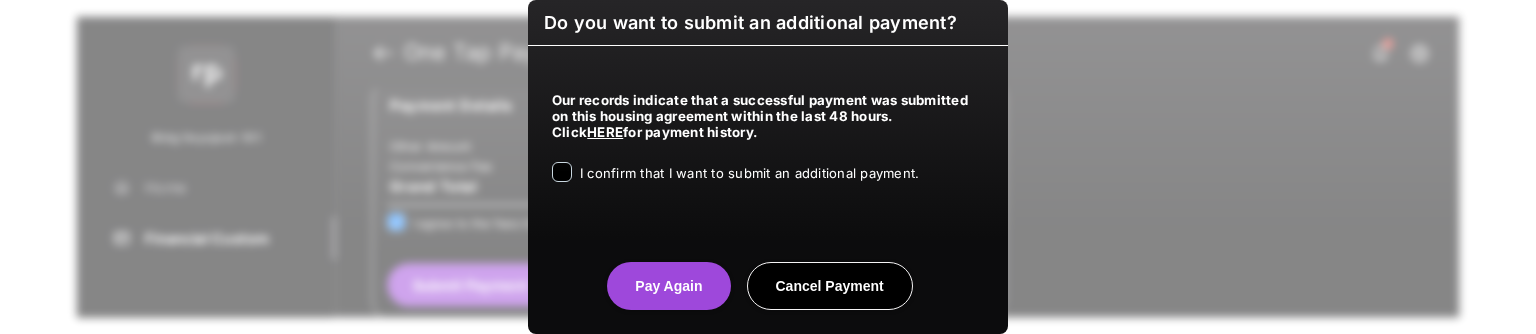 click on "I confirm that I want to submit an additional payment." at bounding box center [749, 174] 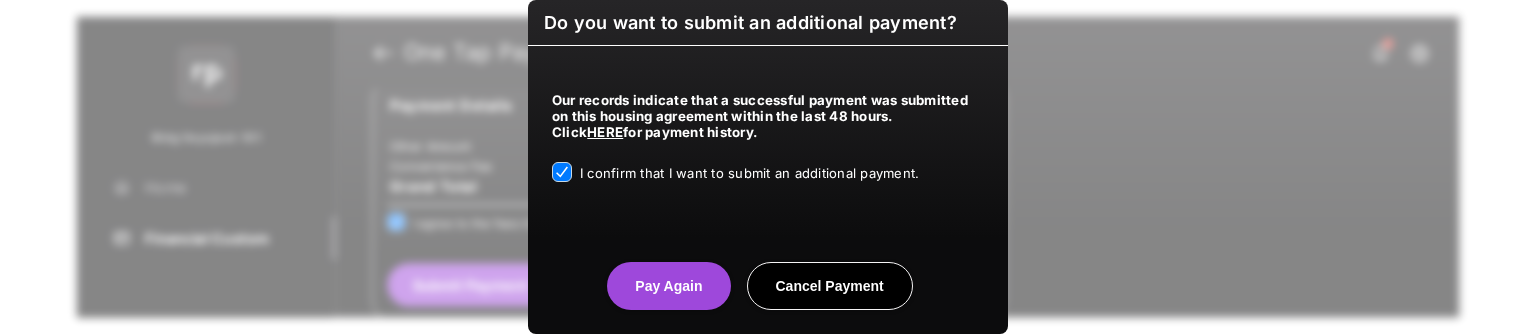 click on "Pay Again" at bounding box center (668, 286) 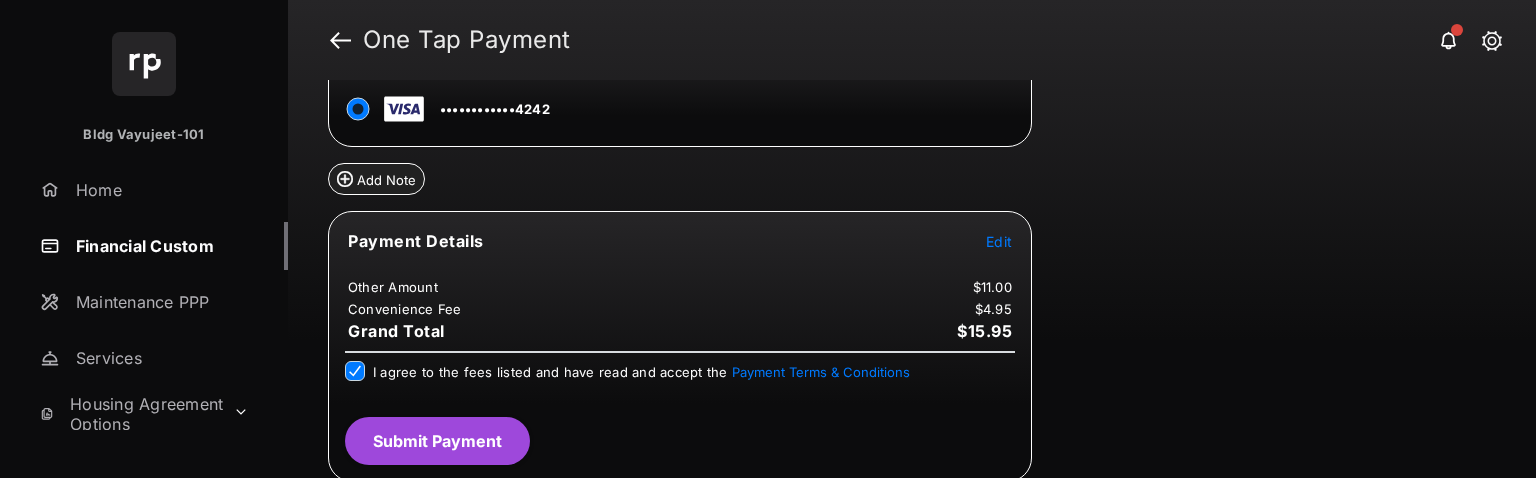 scroll, scrollTop: 114, scrollLeft: 0, axis: vertical 